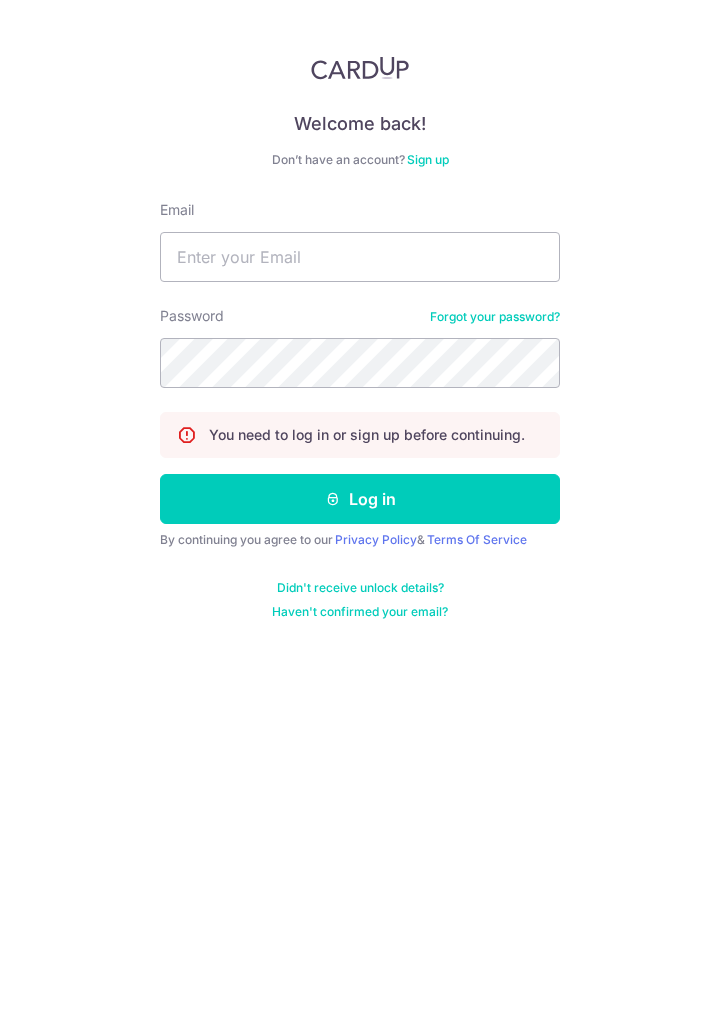 scroll, scrollTop: 0, scrollLeft: 0, axis: both 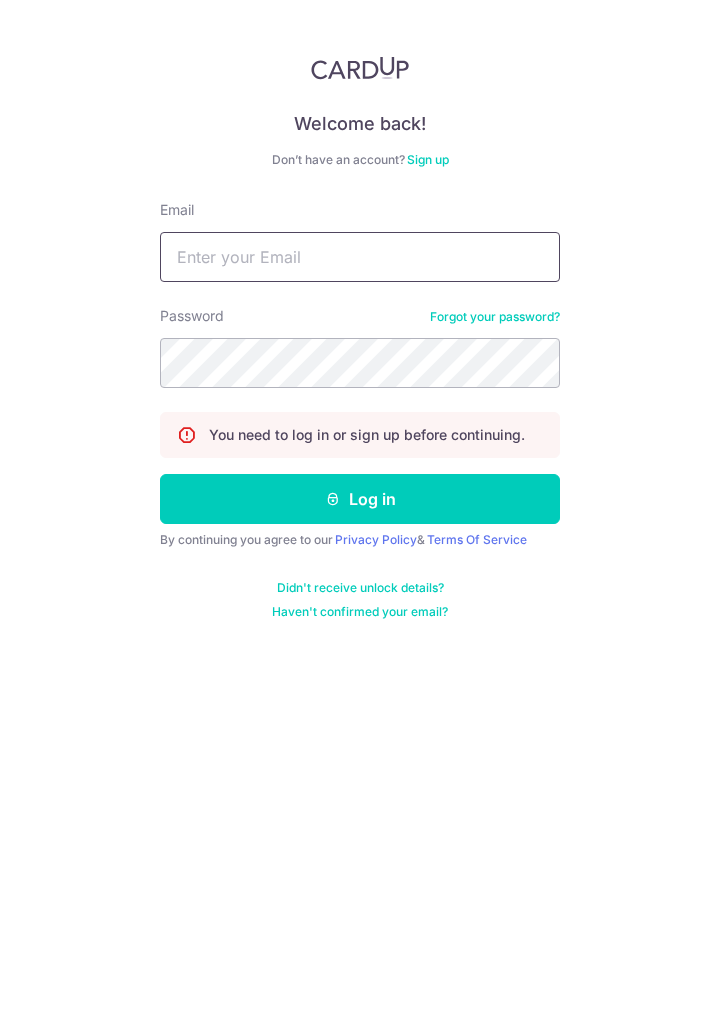 click on "Email" at bounding box center [360, 257] 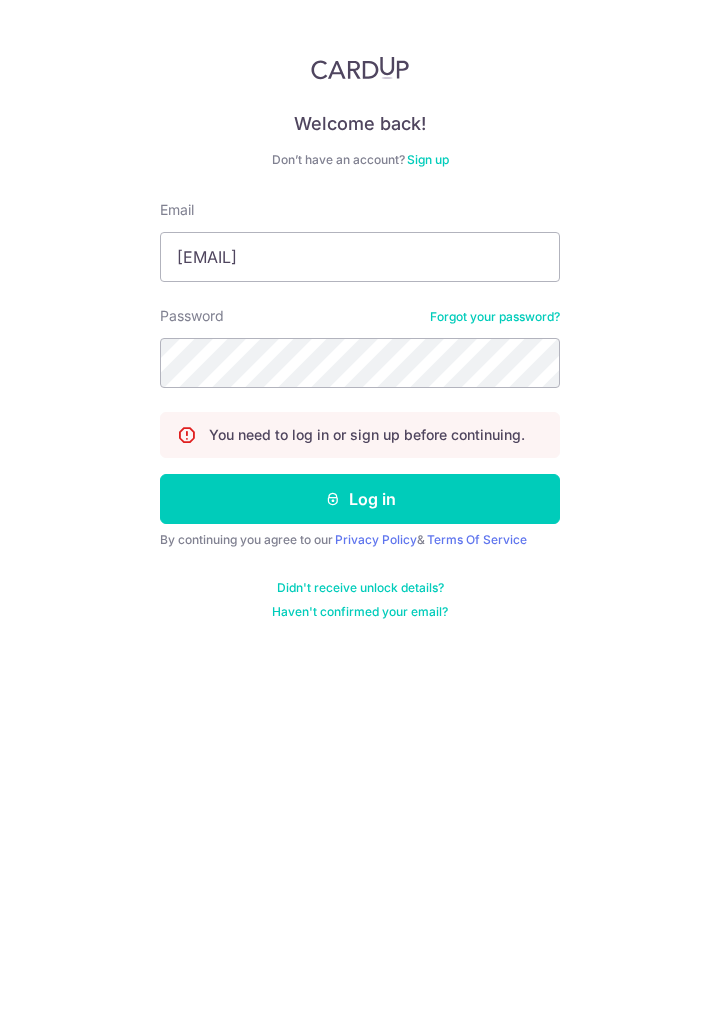 click on "Log in" at bounding box center [360, 499] 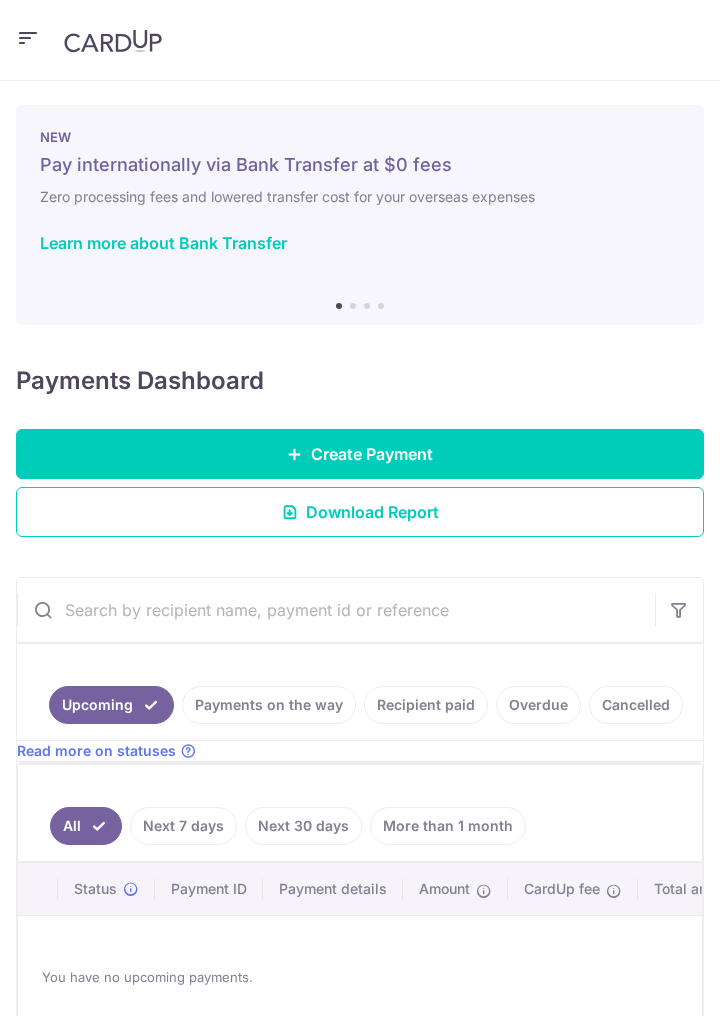 scroll, scrollTop: 0, scrollLeft: 0, axis: both 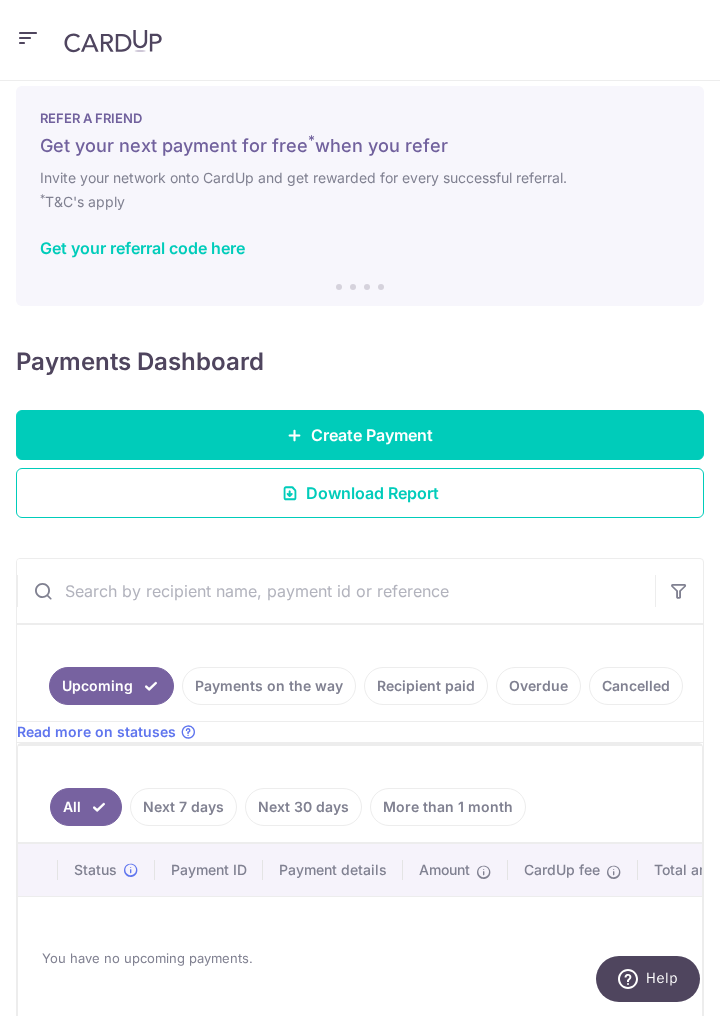 click at bounding box center [28, 38] 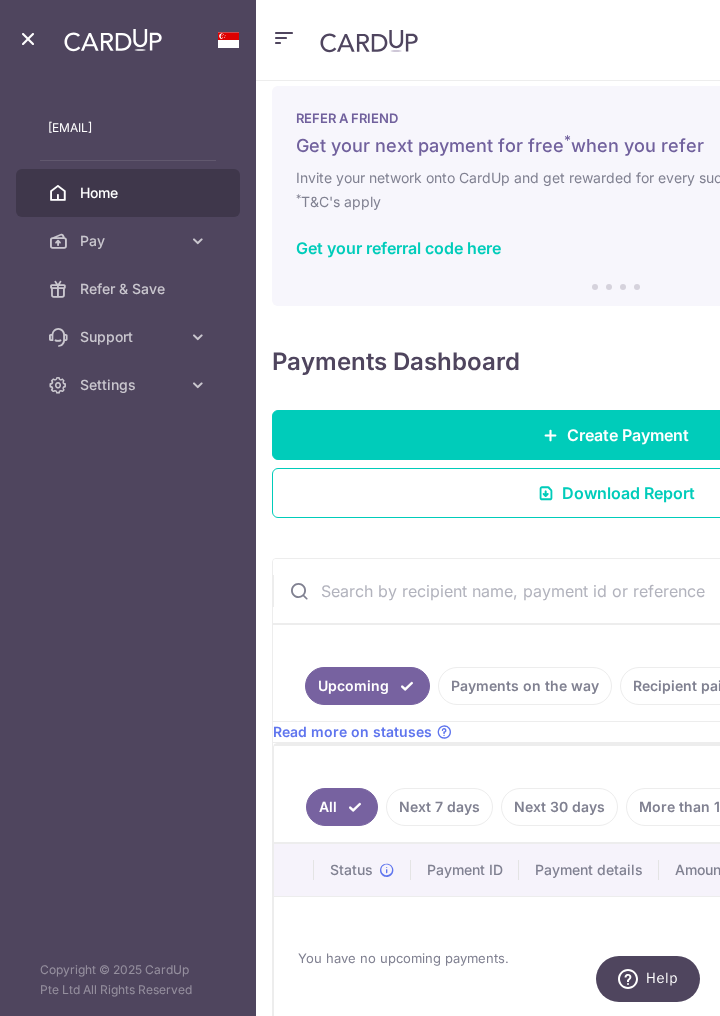 click at bounding box center (198, 241) 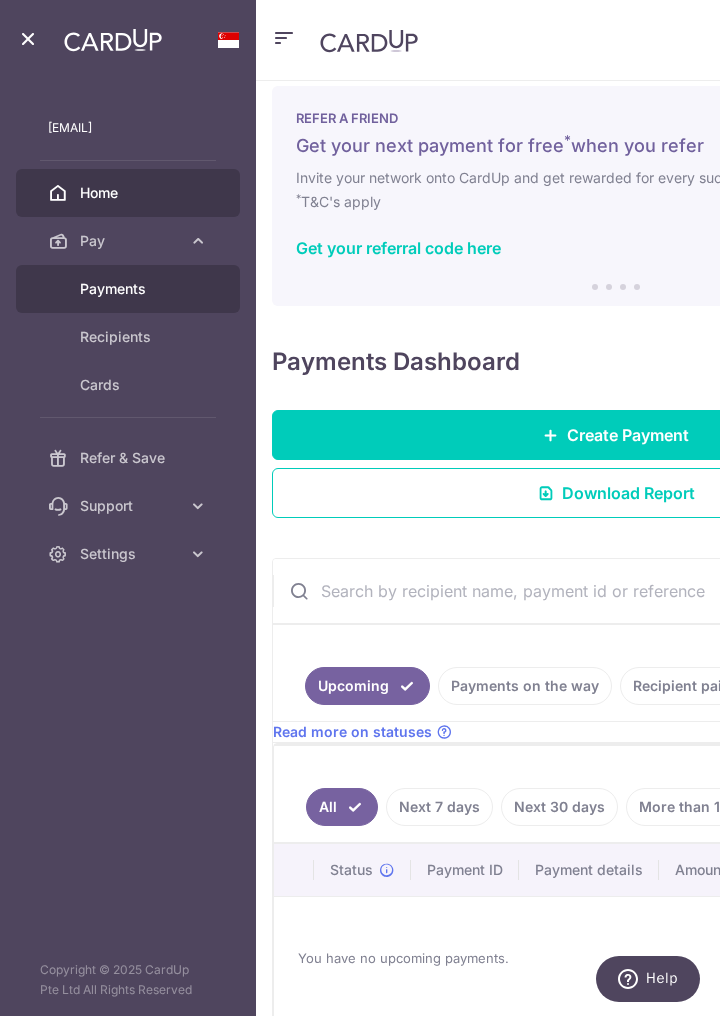 click on "Payments" at bounding box center (144, 289) 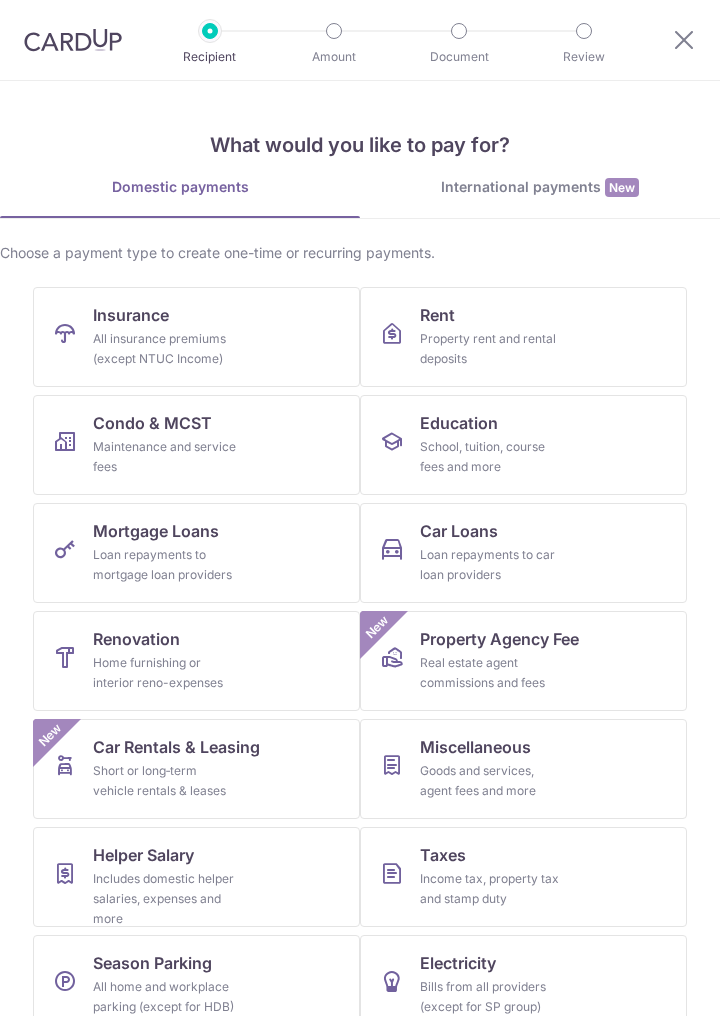 scroll, scrollTop: 0, scrollLeft: 0, axis: both 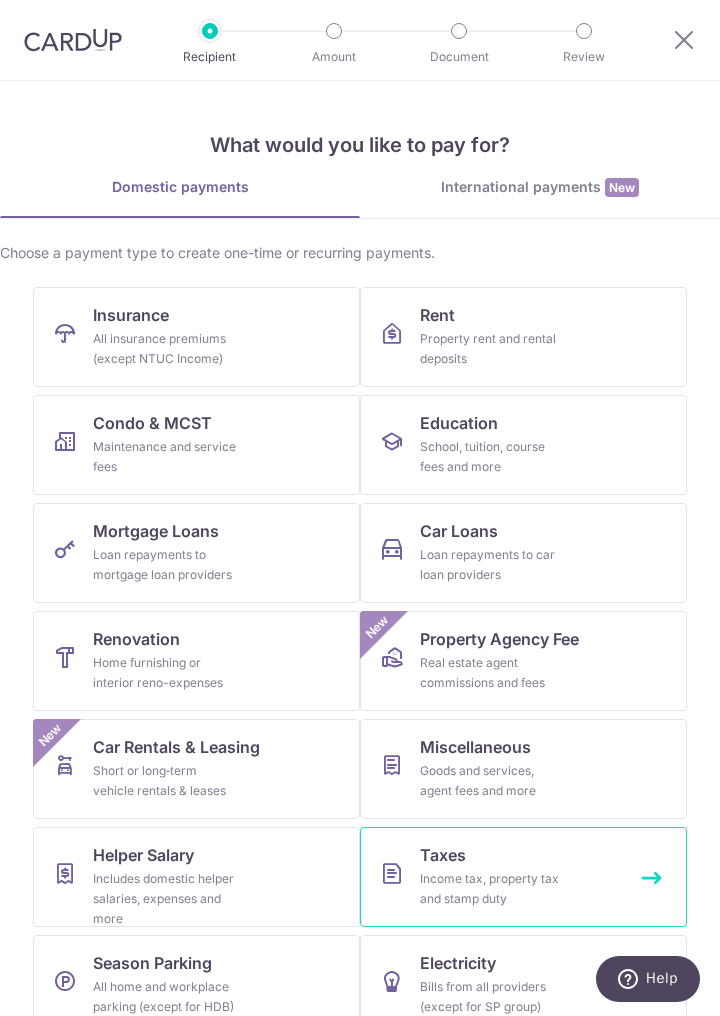 click on "Income tax, property tax and stamp duty" at bounding box center (492, 889) 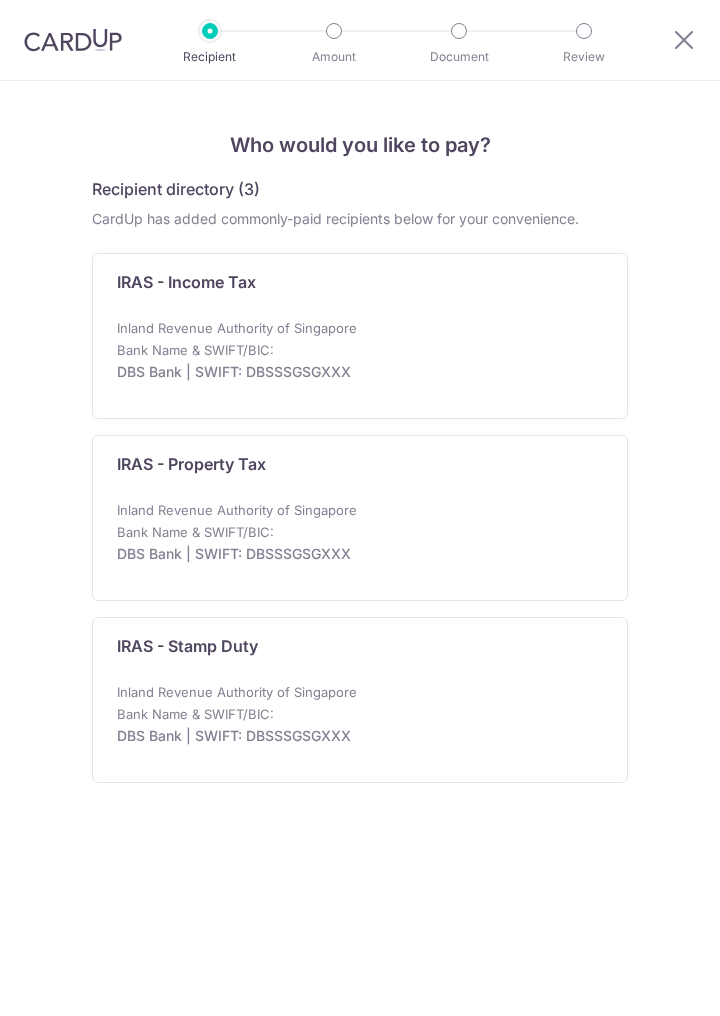 scroll, scrollTop: 0, scrollLeft: 0, axis: both 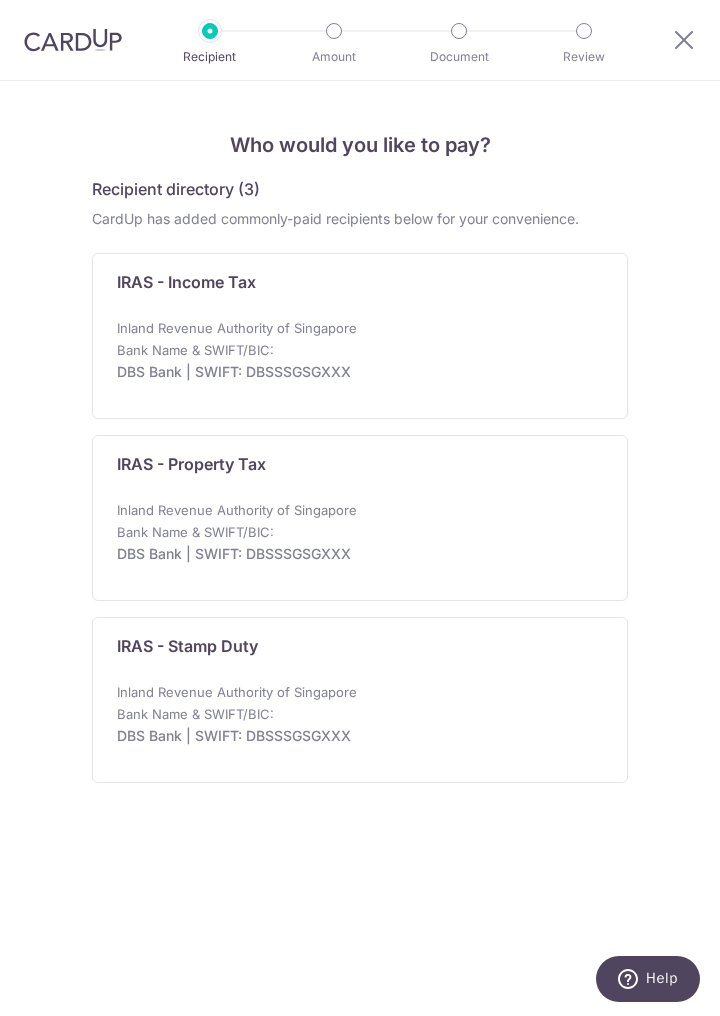 click on "Bank Name & SWIFT/BIC:
DBS Bank | SWIFT: DBSSSGSGXXX" at bounding box center (360, 371) 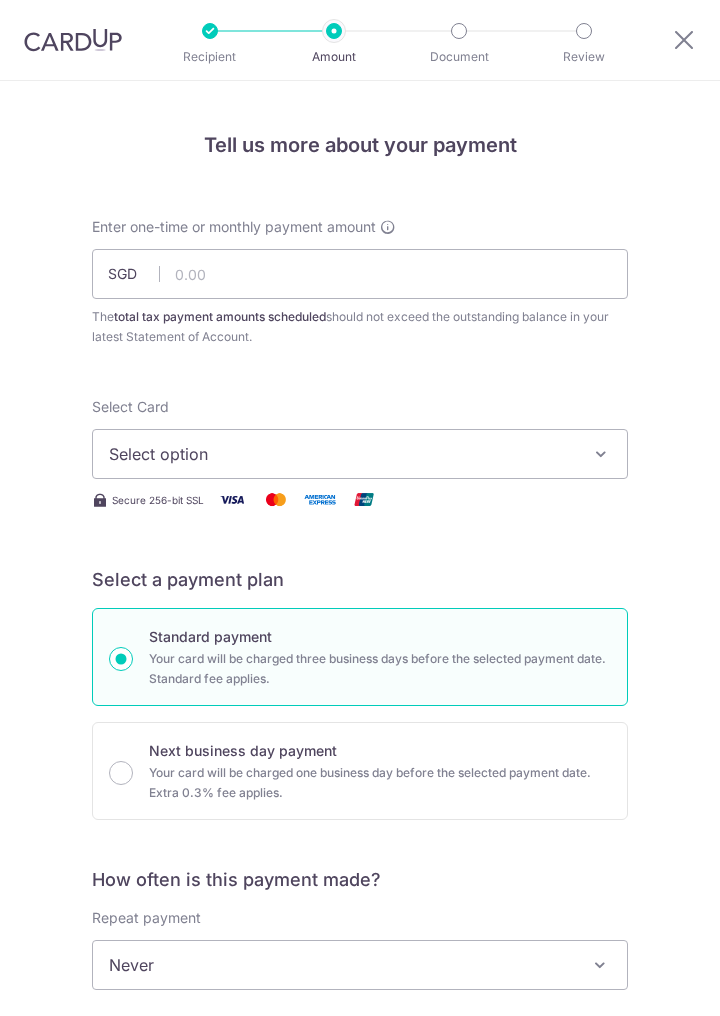 scroll, scrollTop: 0, scrollLeft: 0, axis: both 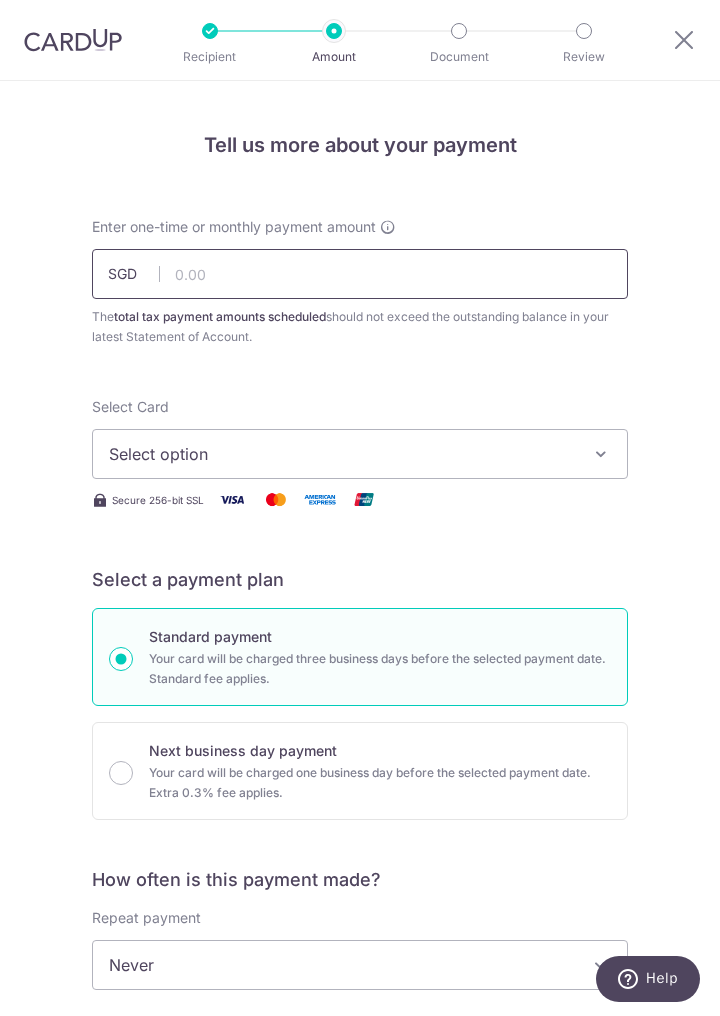 click at bounding box center (360, 274) 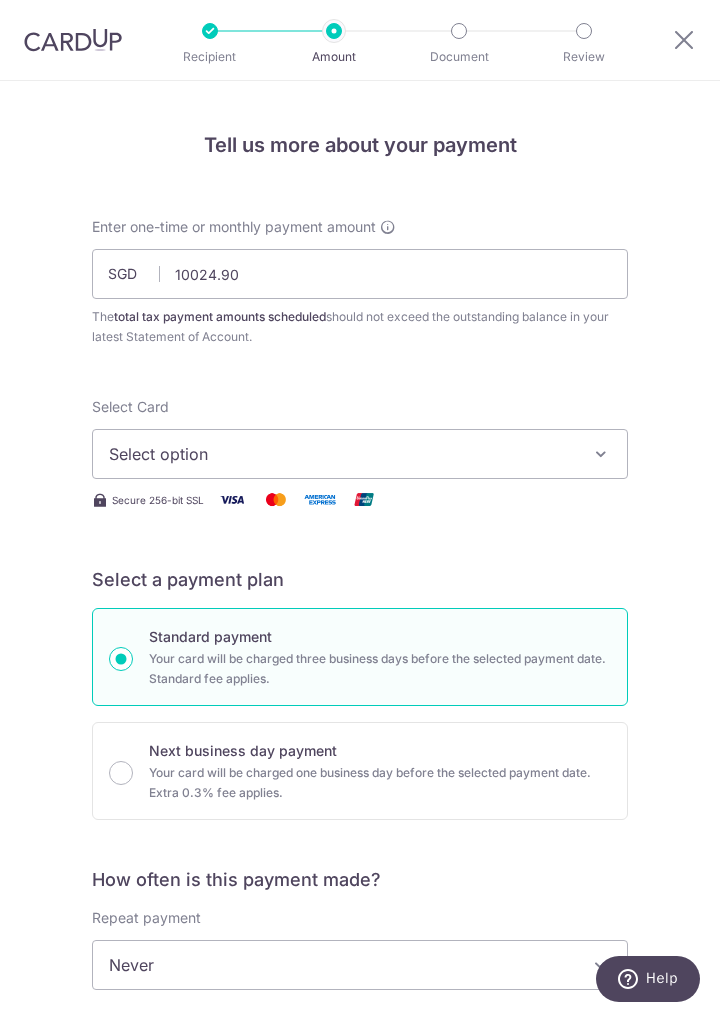 click on "Select option" at bounding box center (360, 454) 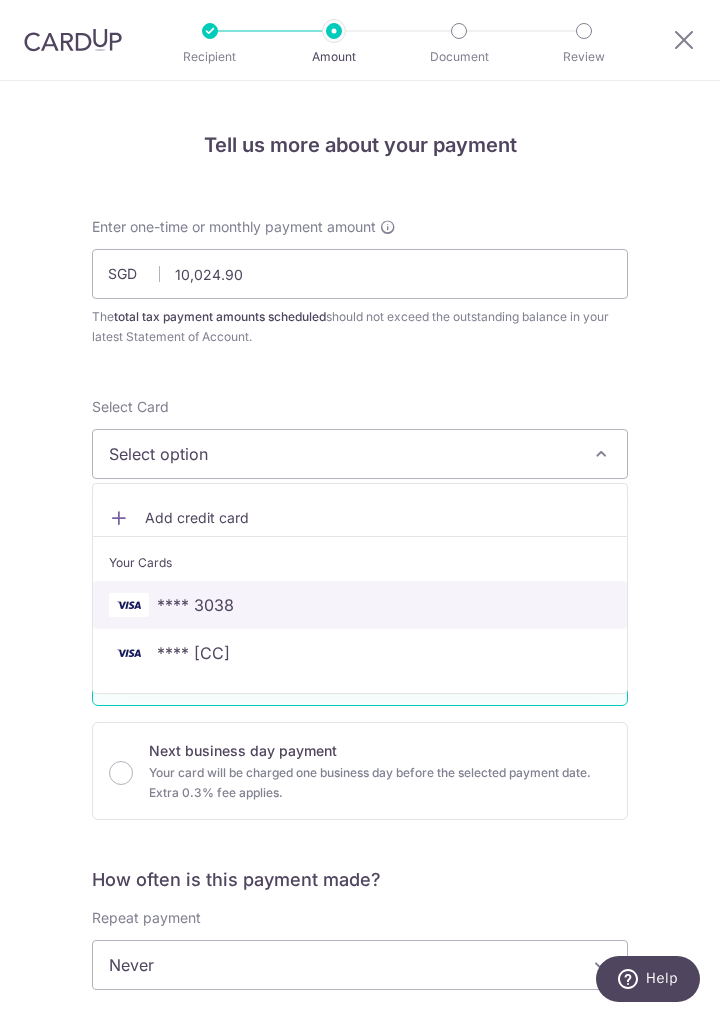 click on "**** 3038" at bounding box center (360, 605) 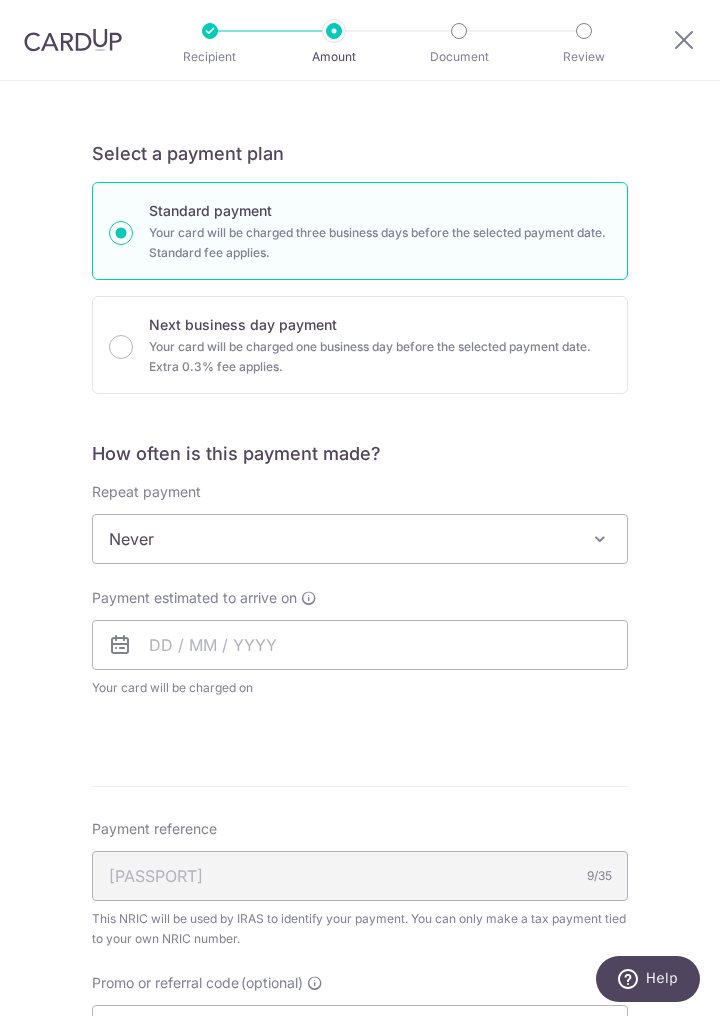 scroll, scrollTop: 439, scrollLeft: 0, axis: vertical 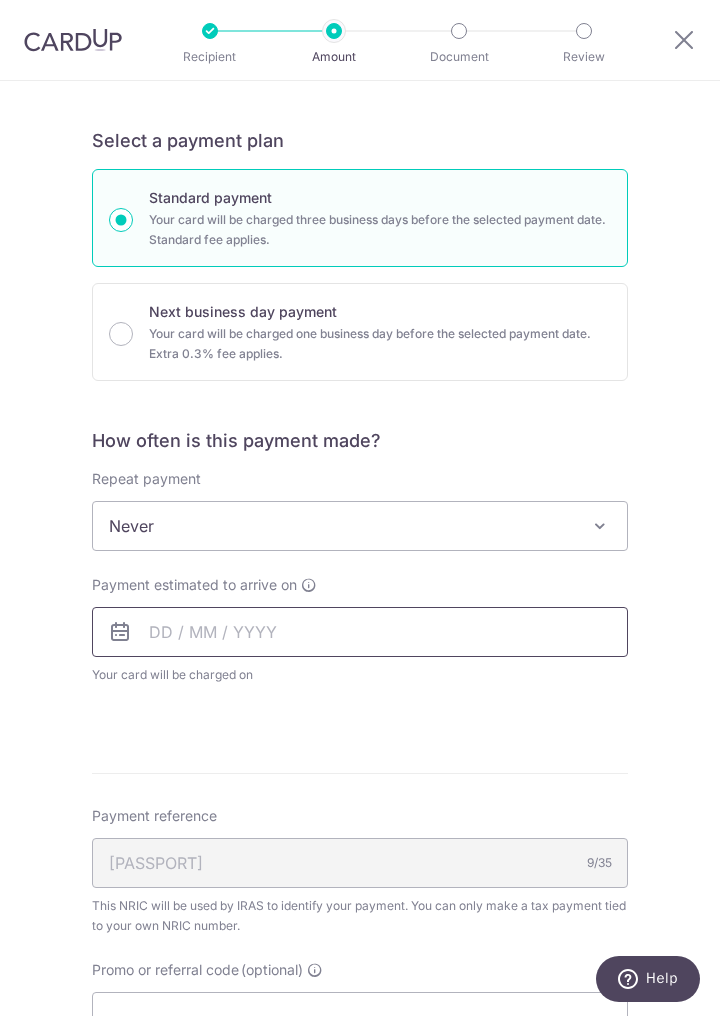 click at bounding box center (360, 632) 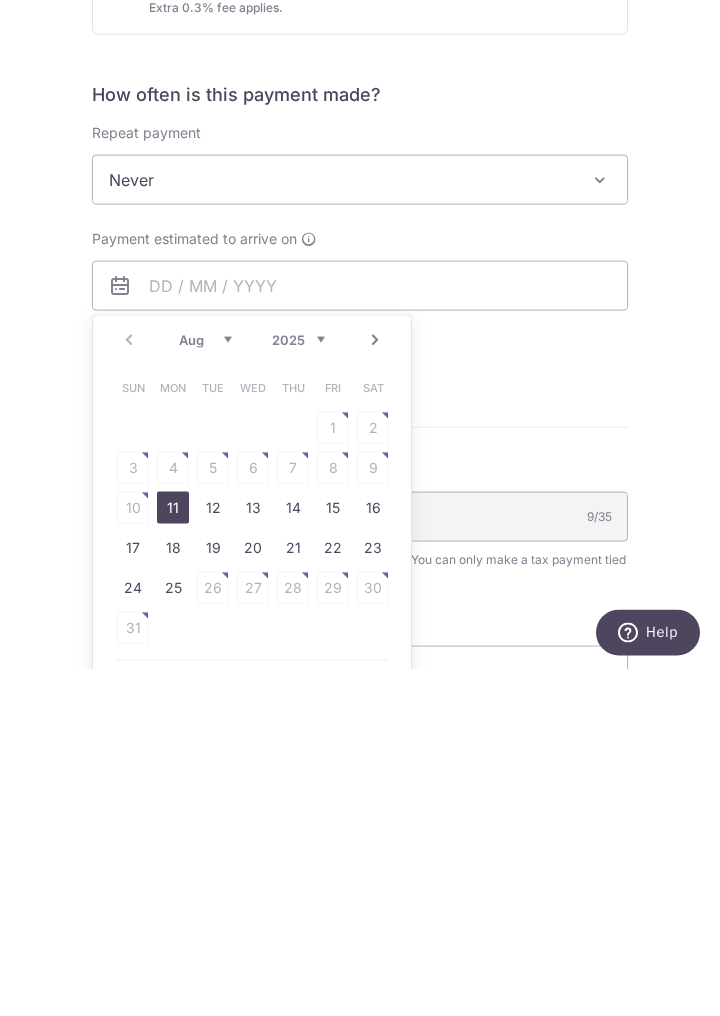 click on "11" at bounding box center [173, 854] 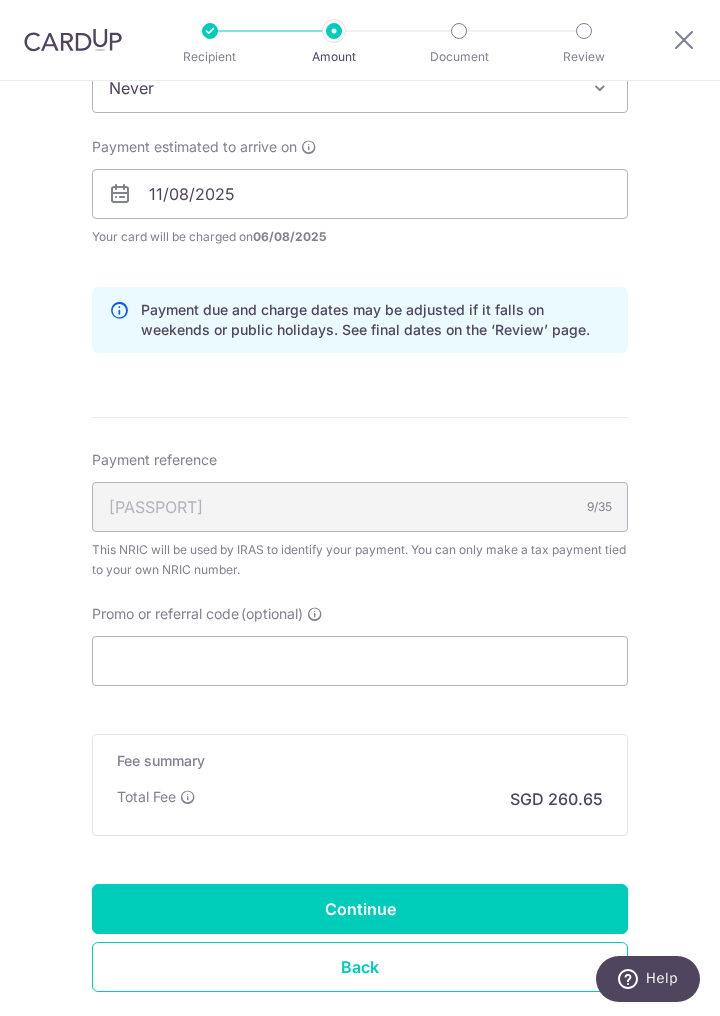 scroll, scrollTop: 896, scrollLeft: 0, axis: vertical 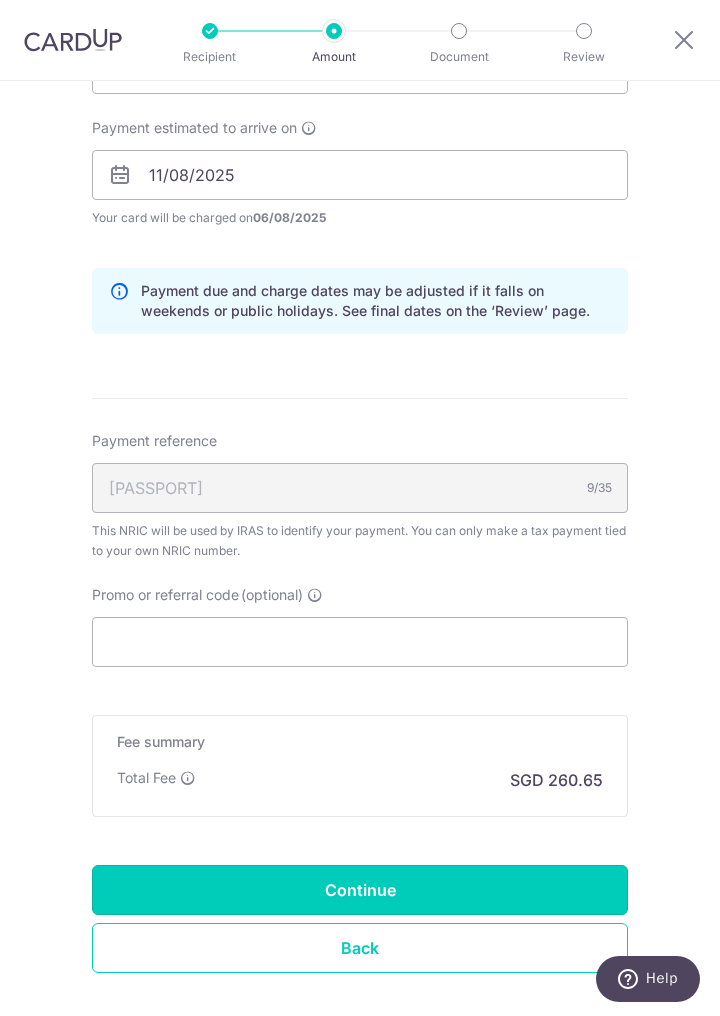click on "Continue" at bounding box center [360, 890] 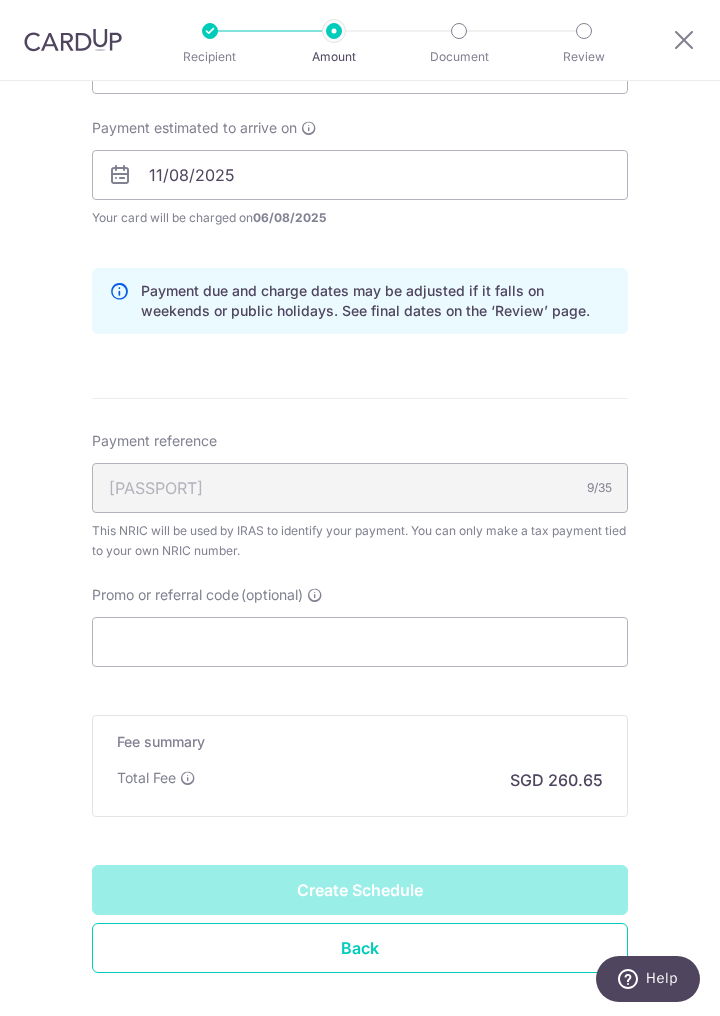 type on "Create Schedule" 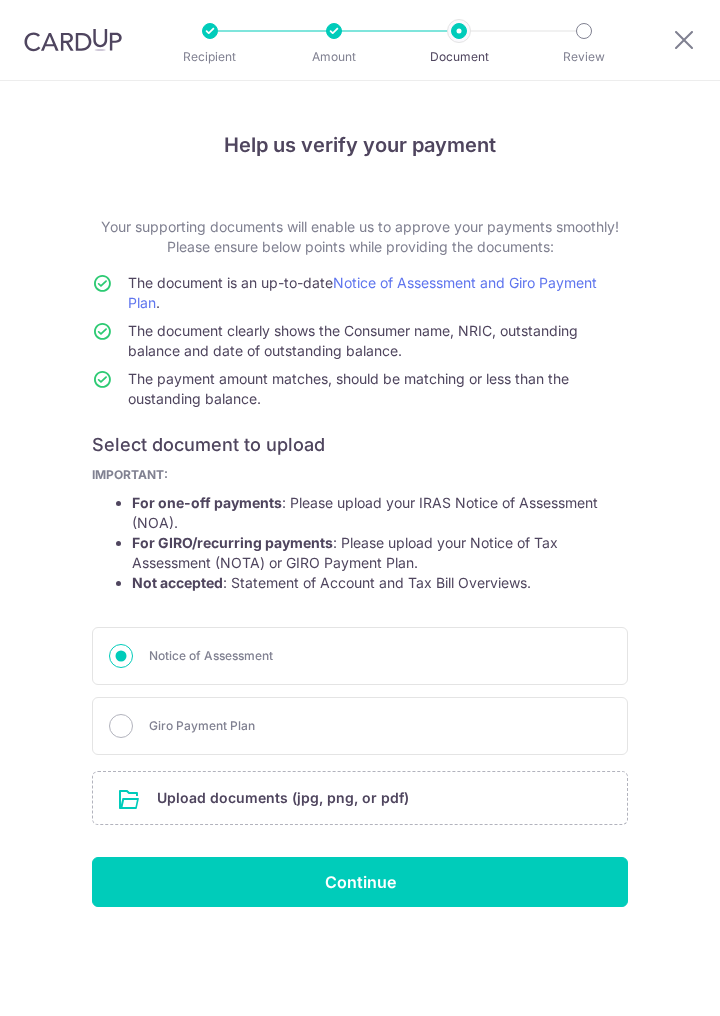 scroll, scrollTop: 0, scrollLeft: 0, axis: both 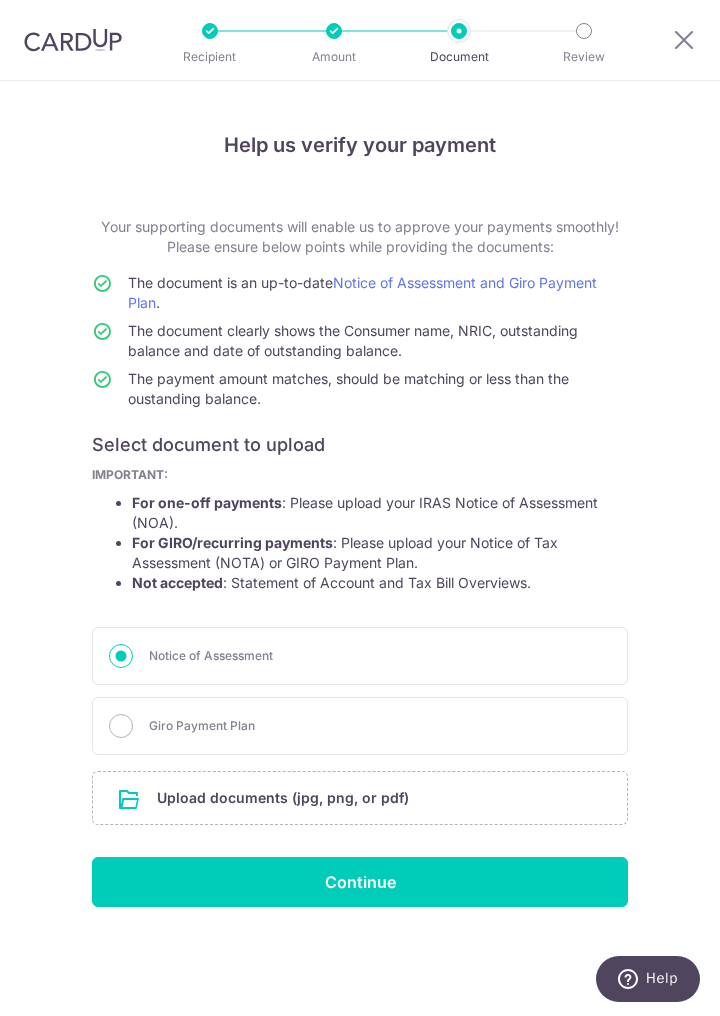 click on "Giro Payment Plan" at bounding box center (360, 726) 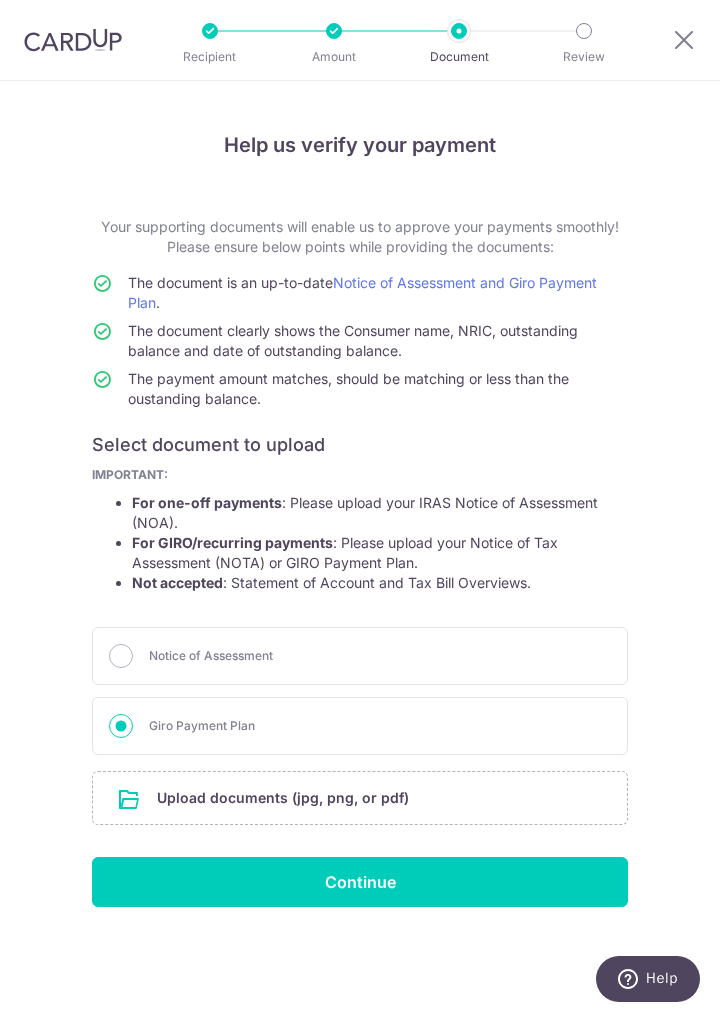 click at bounding box center (360, 798) 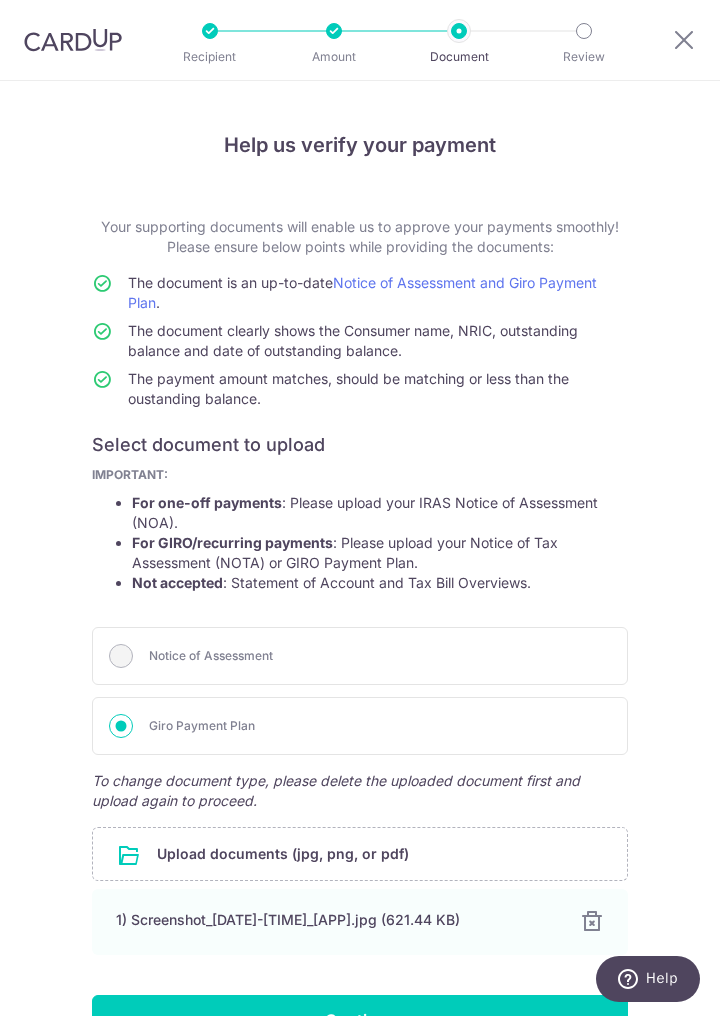 scroll, scrollTop: 35, scrollLeft: 0, axis: vertical 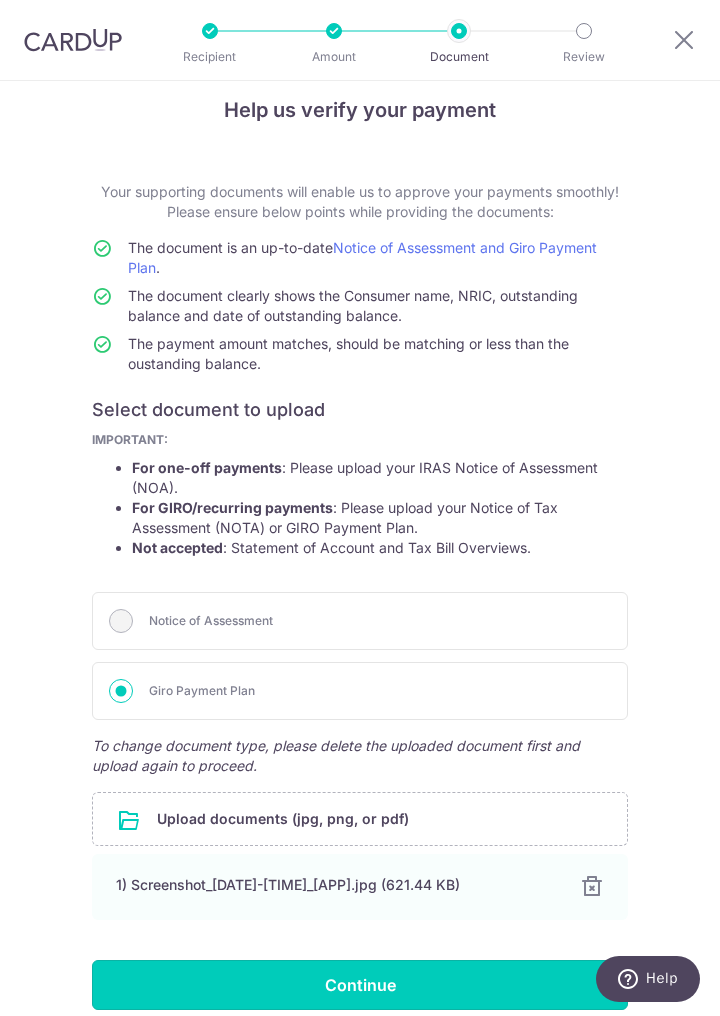 click on "Continue" at bounding box center (360, 985) 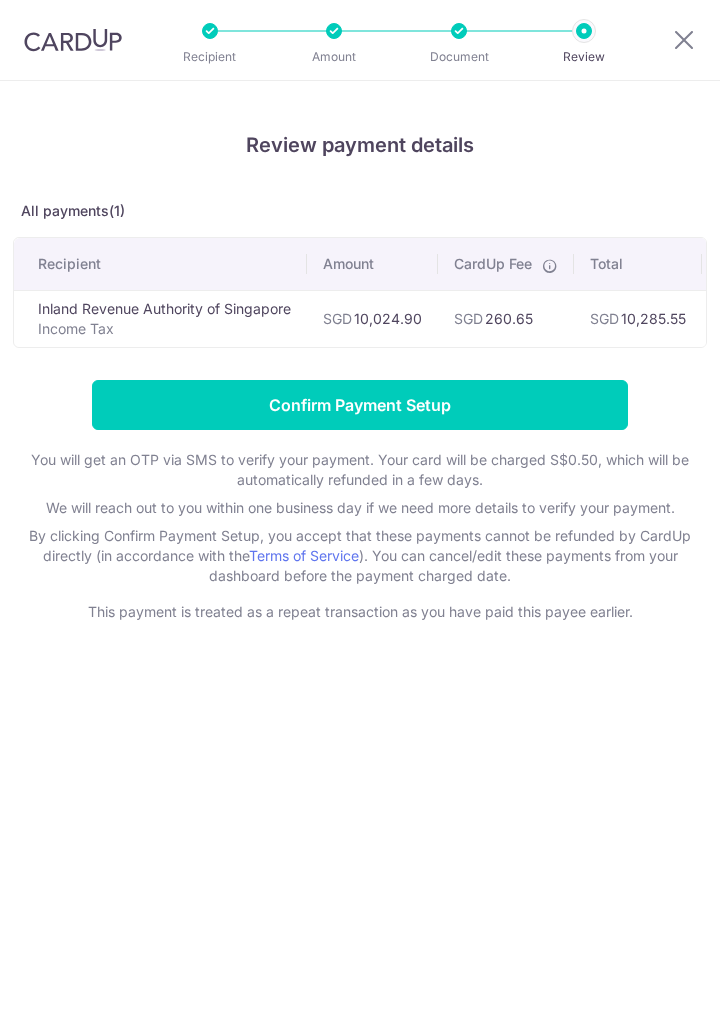 scroll, scrollTop: 0, scrollLeft: 0, axis: both 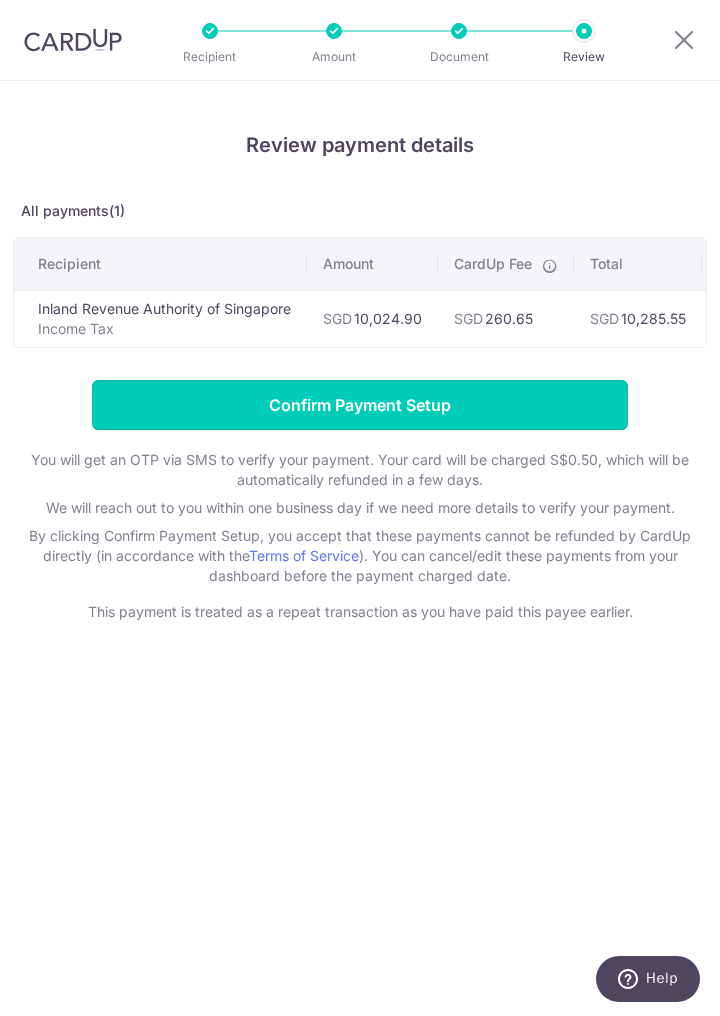 click on "Confirm Payment Setup" at bounding box center [360, 405] 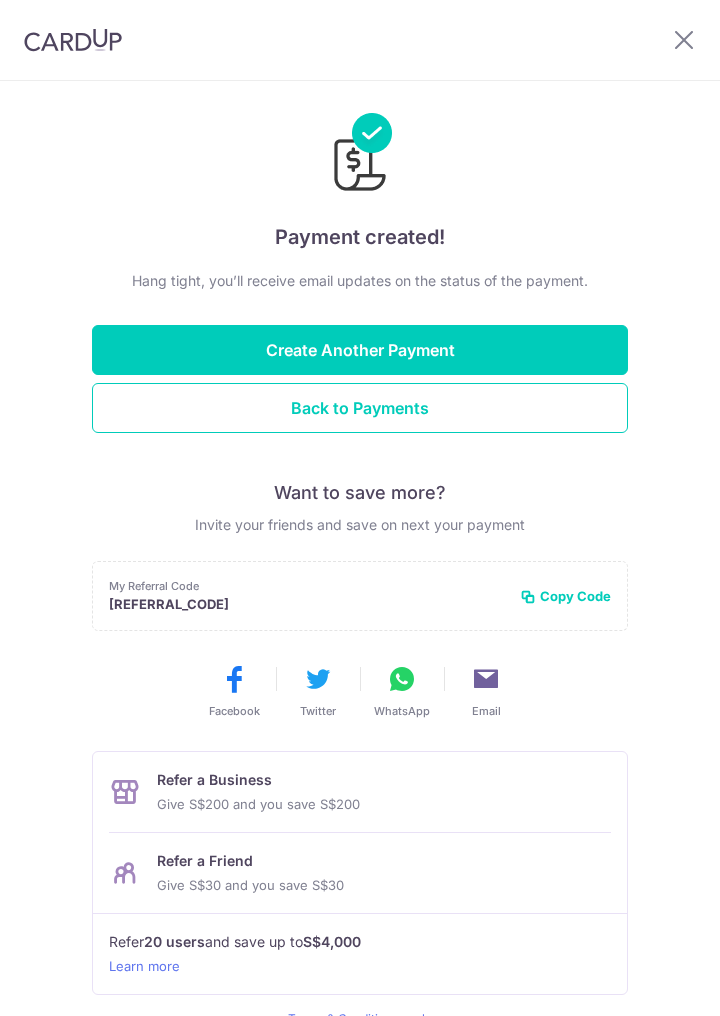 scroll, scrollTop: 0, scrollLeft: 0, axis: both 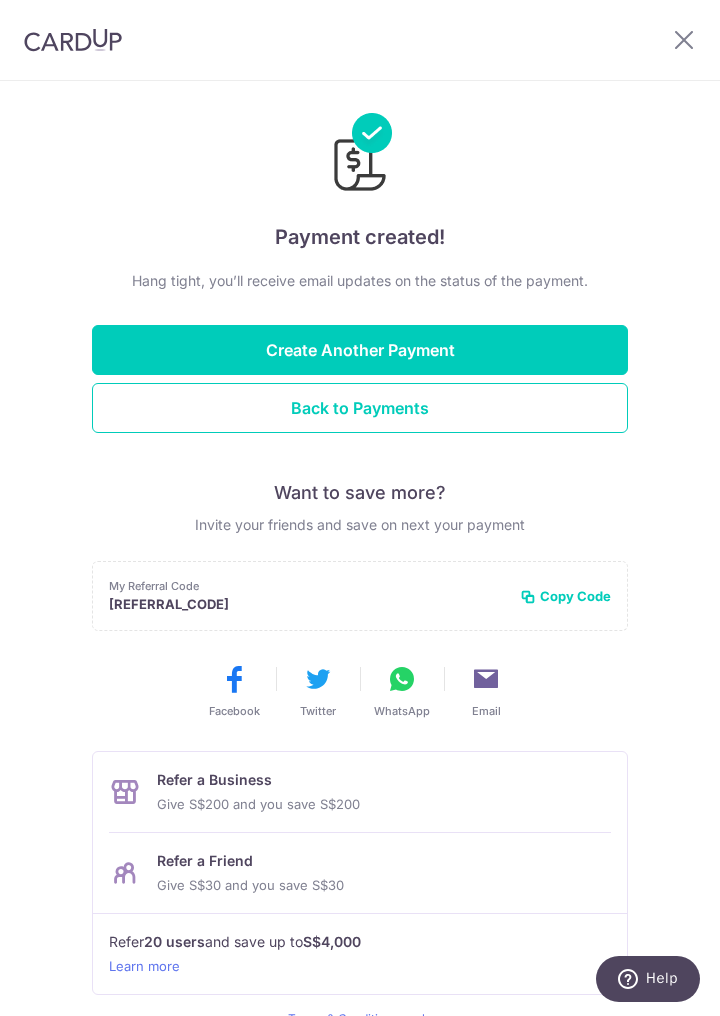 click on "Payment created!
Hang tight, you’ll receive email updates on the status of the payment.
Back to Payments
Create Another Payment
Want to save more?
Invite your friends and save on next your payment
My Referral Code
[REFERRAL_CODE]
Copy Code
Copied
Facebook
Twitter
WhatsApp
Email" at bounding box center [360, 601] 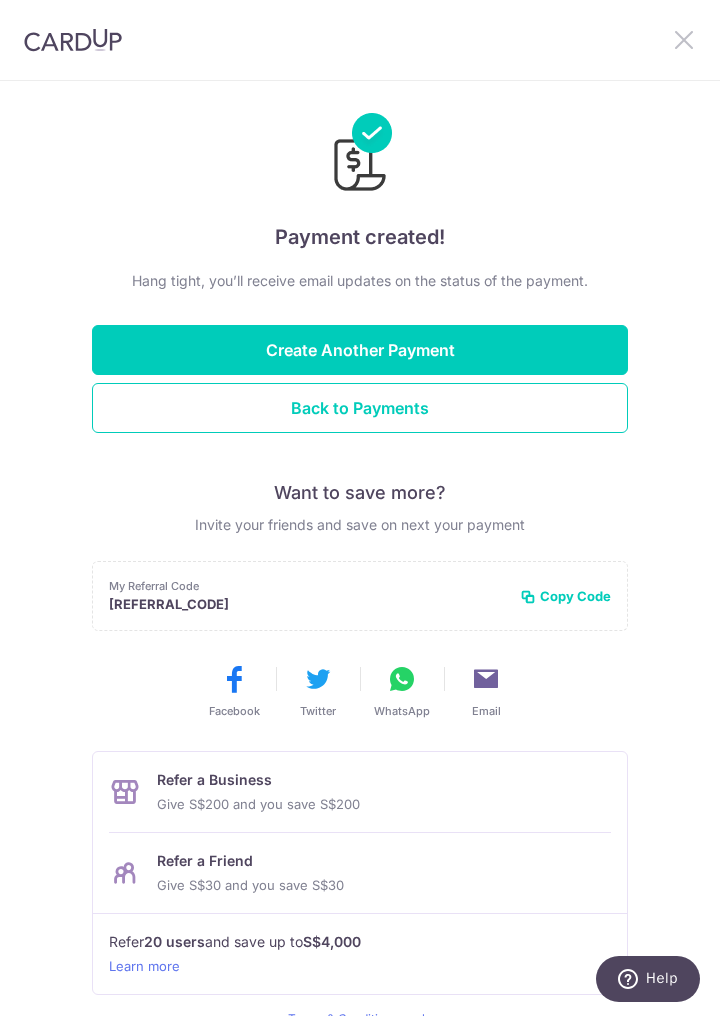 click at bounding box center (684, 39) 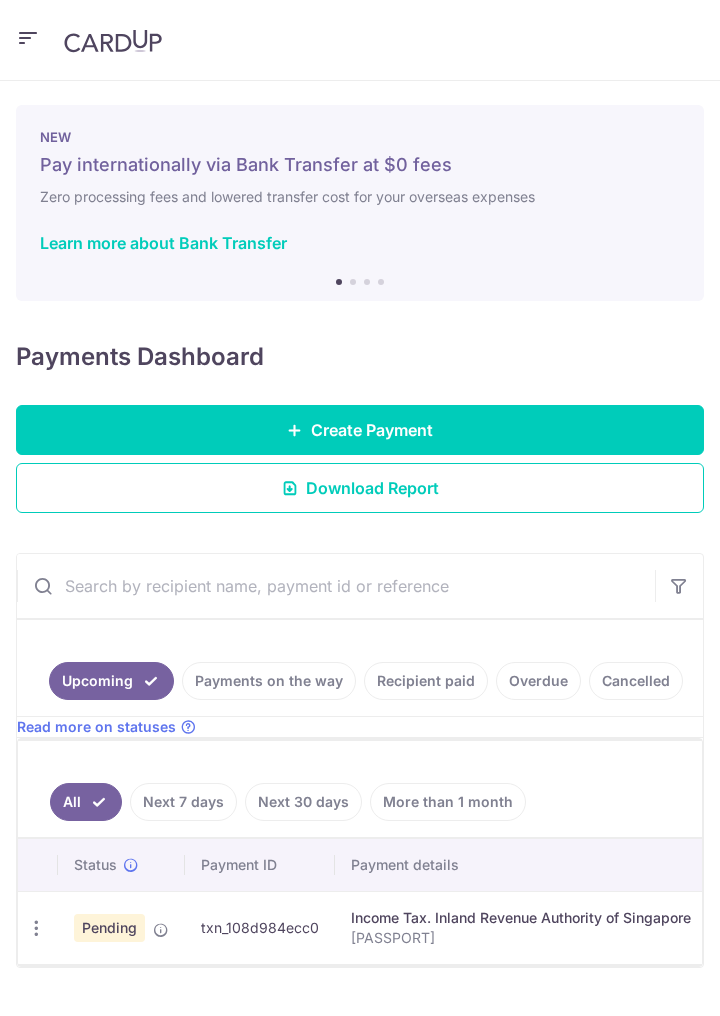scroll, scrollTop: 0, scrollLeft: 0, axis: both 